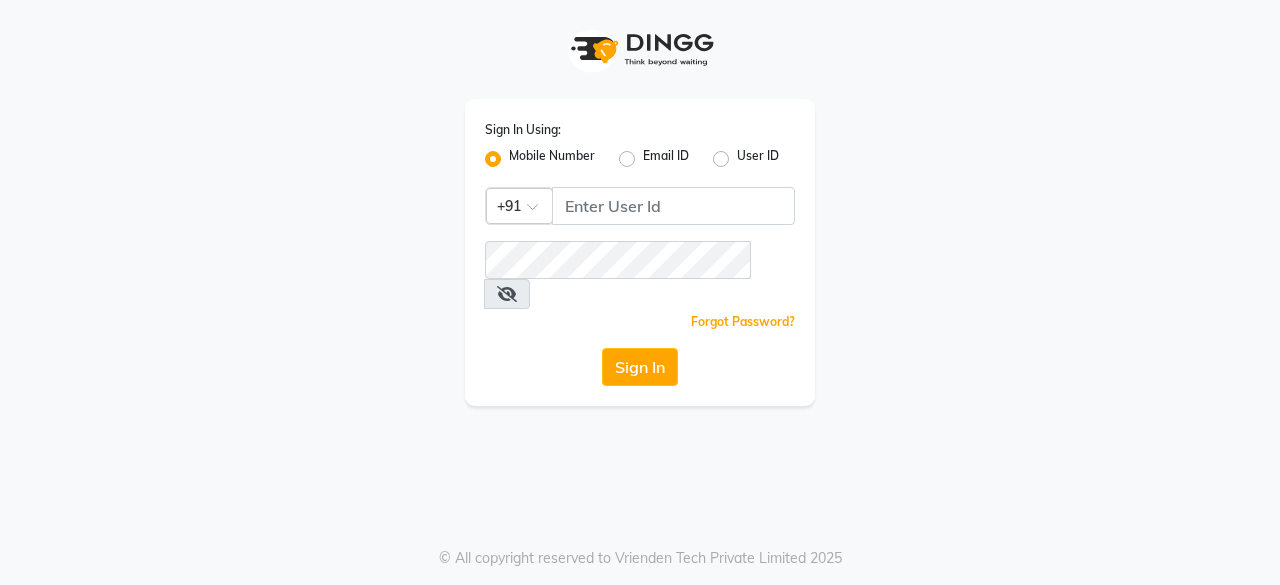 scroll, scrollTop: 0, scrollLeft: 0, axis: both 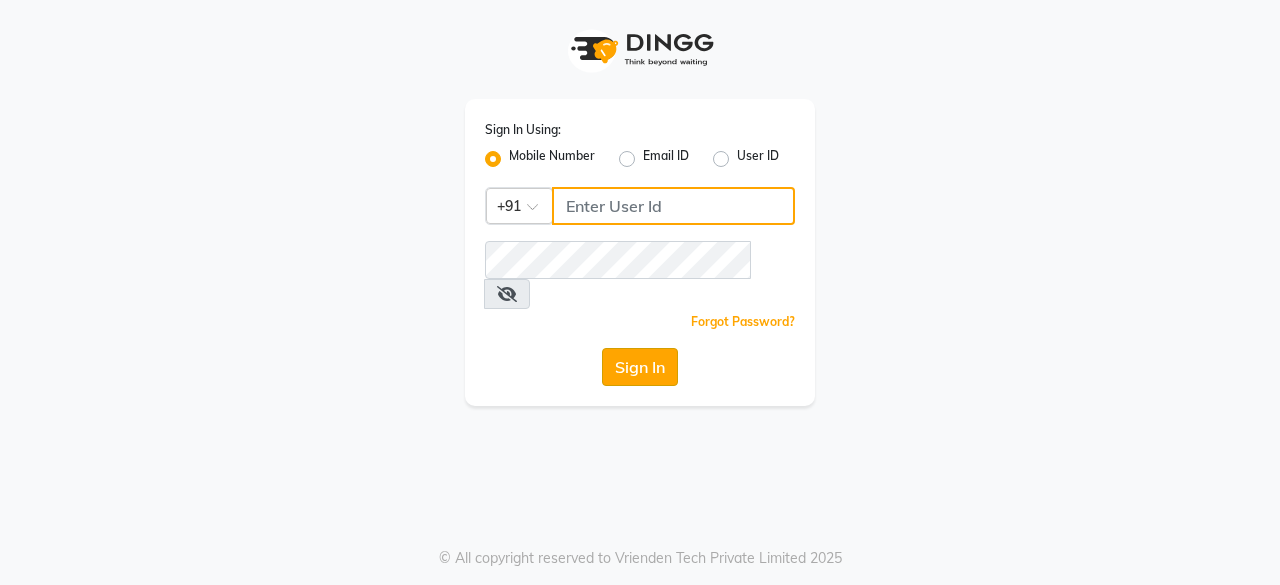 type on "[PHONE]" 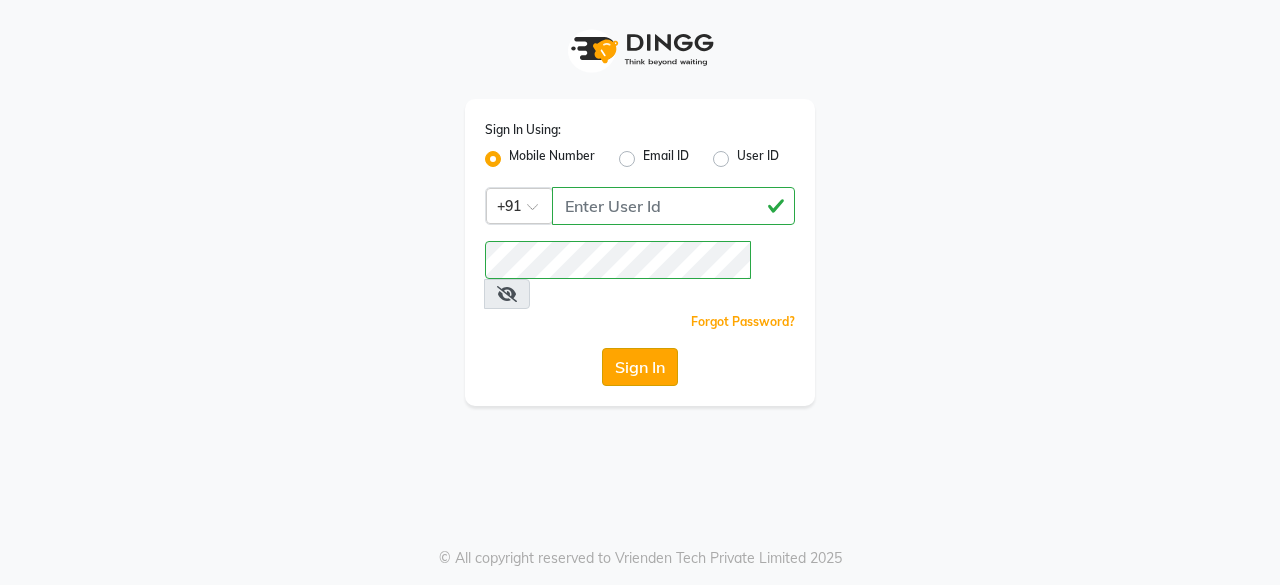 click on "Sign In" 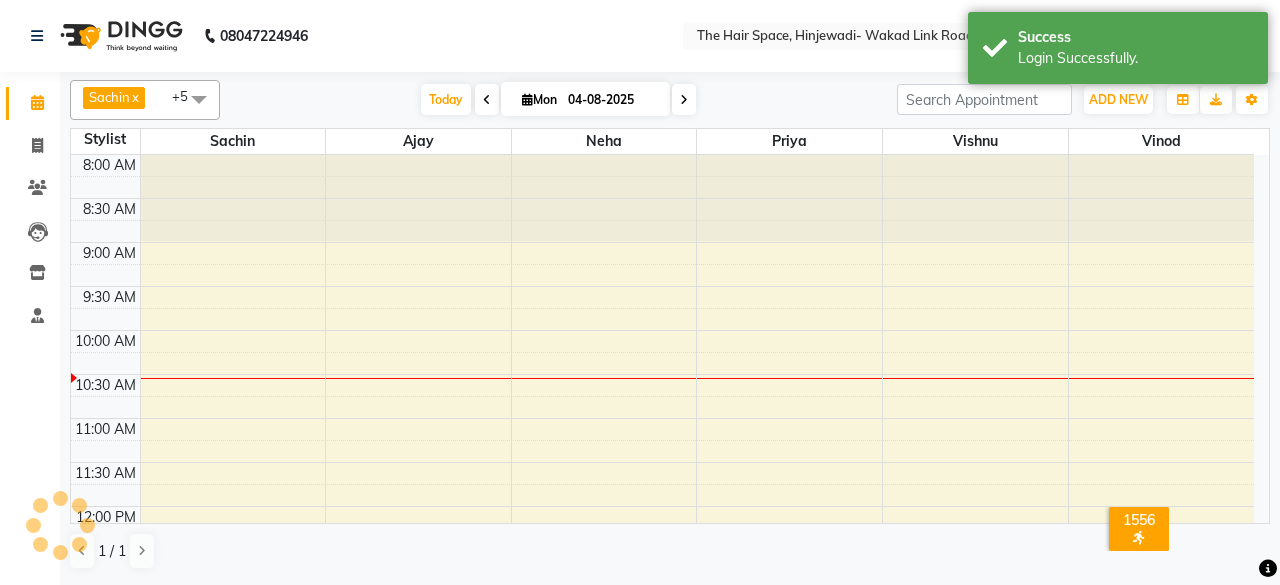 scroll, scrollTop: 0, scrollLeft: 0, axis: both 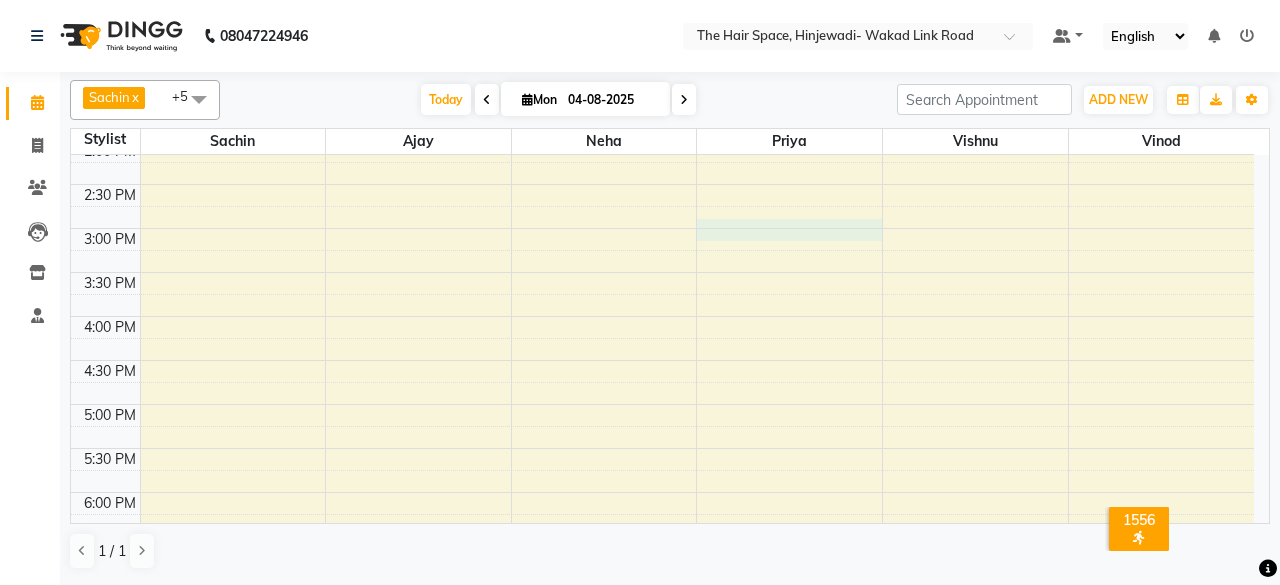 click on "[NAME], TK01, 07:30 PM-08:15 PM, Clean up- Advance clean up" at bounding box center [662, 272] 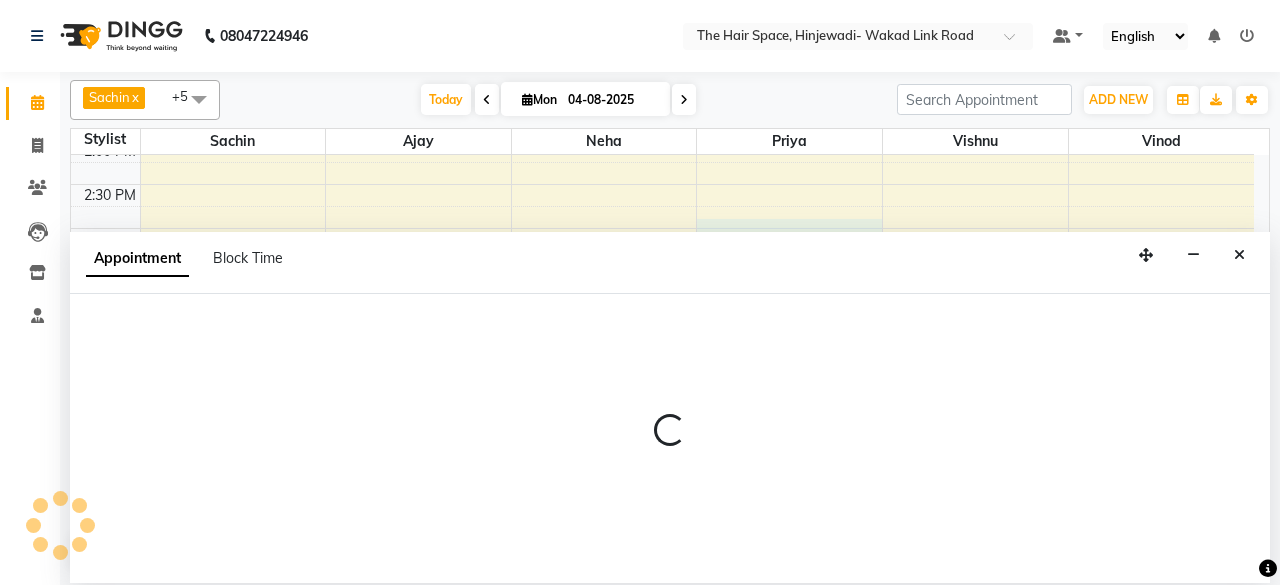 select on "84665" 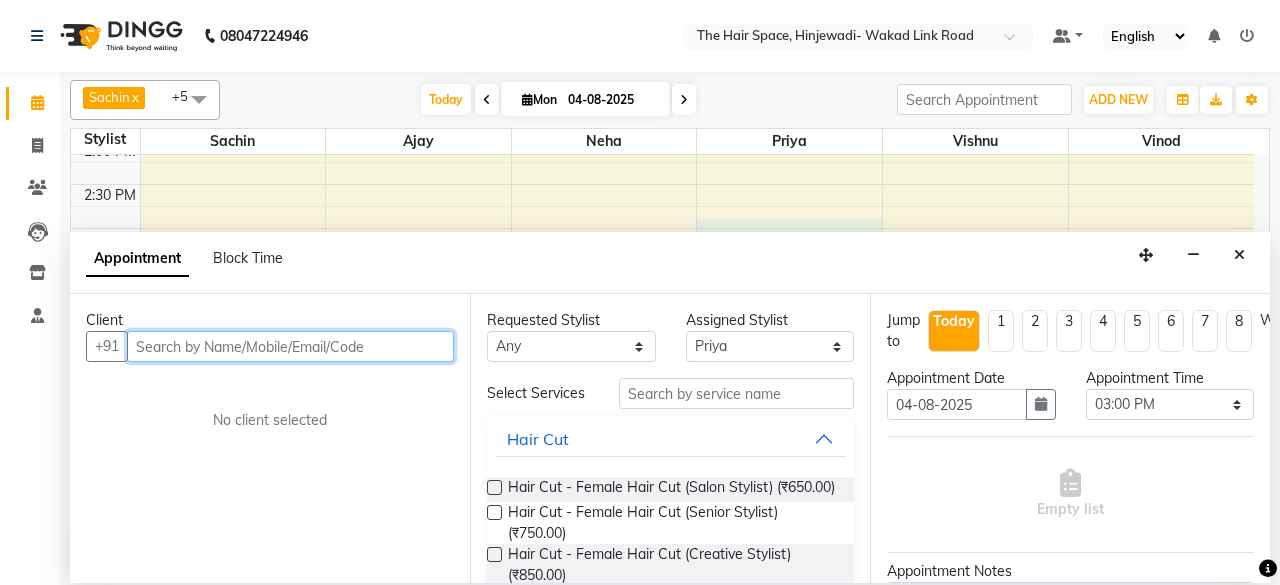 click at bounding box center [290, 346] 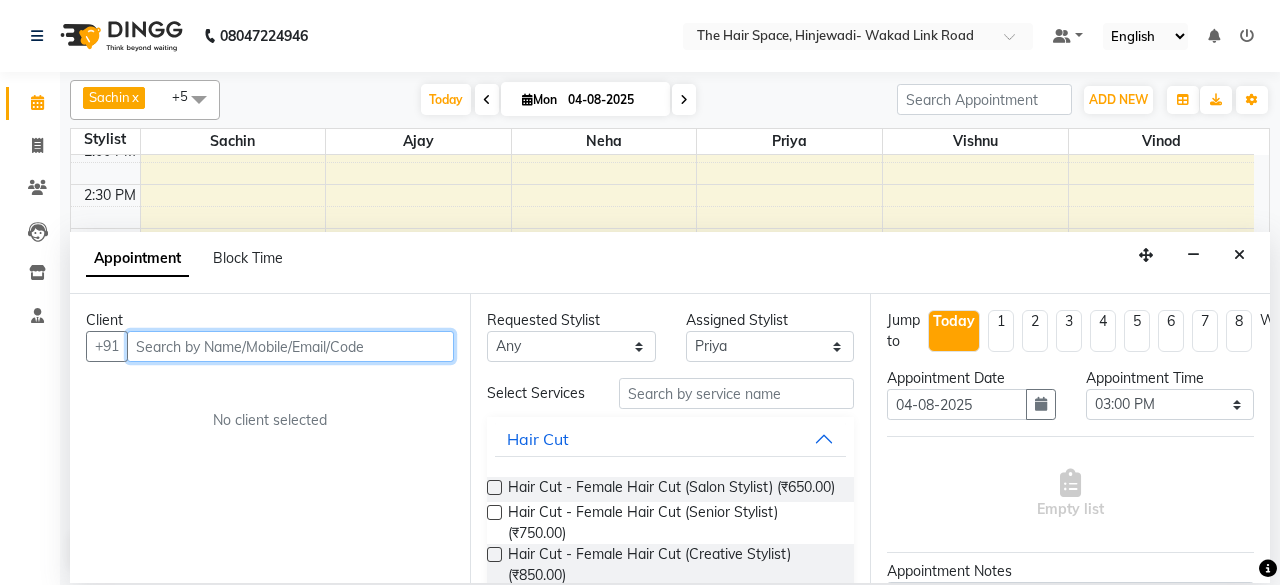 click at bounding box center [290, 346] 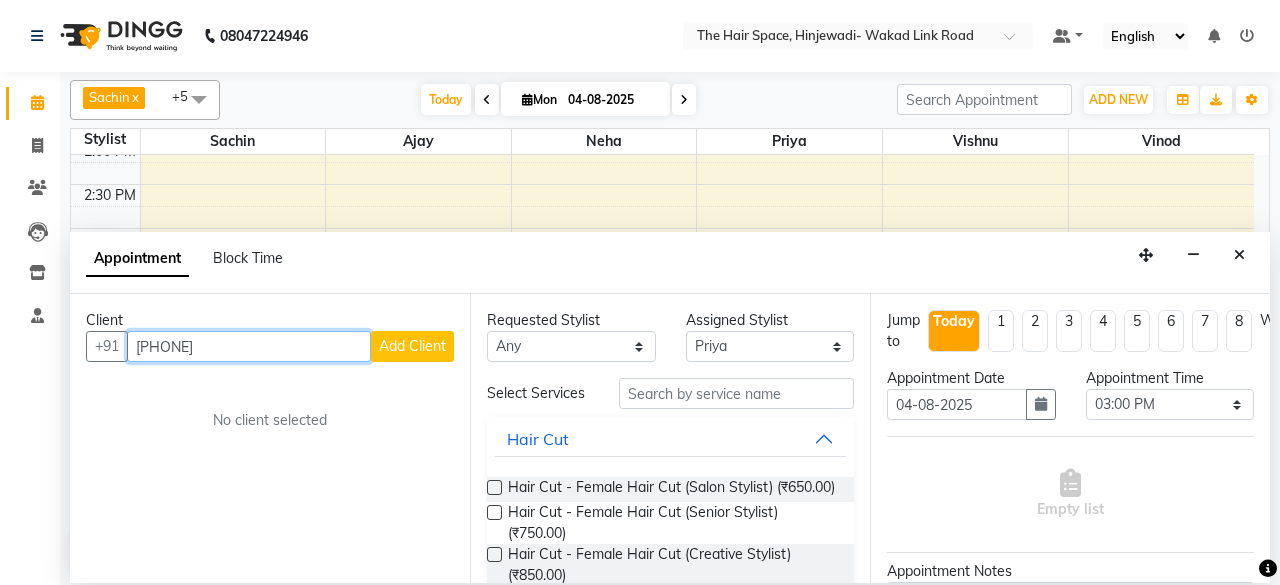 type on "[PHONE]" 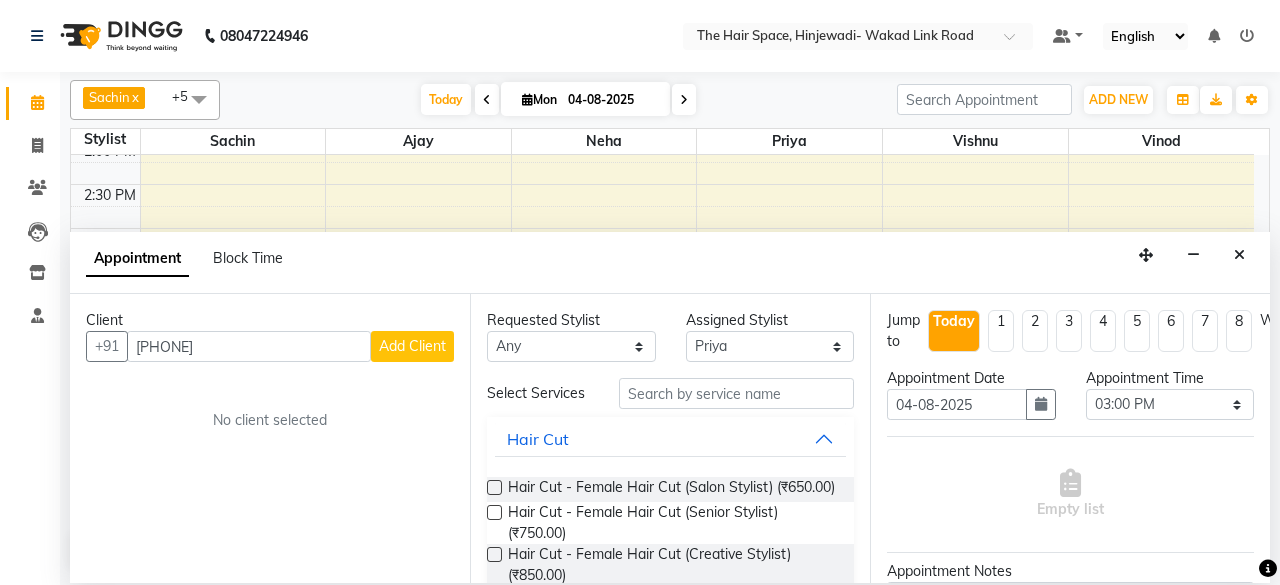 click on "Add Client" at bounding box center [412, 346] 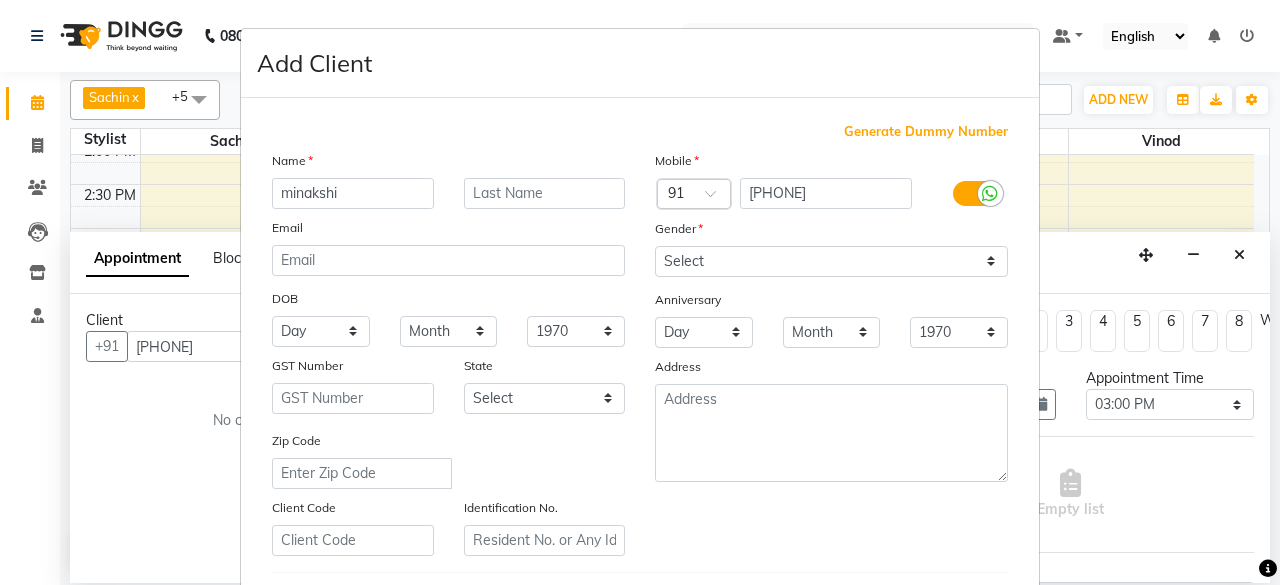type on "minakshi" 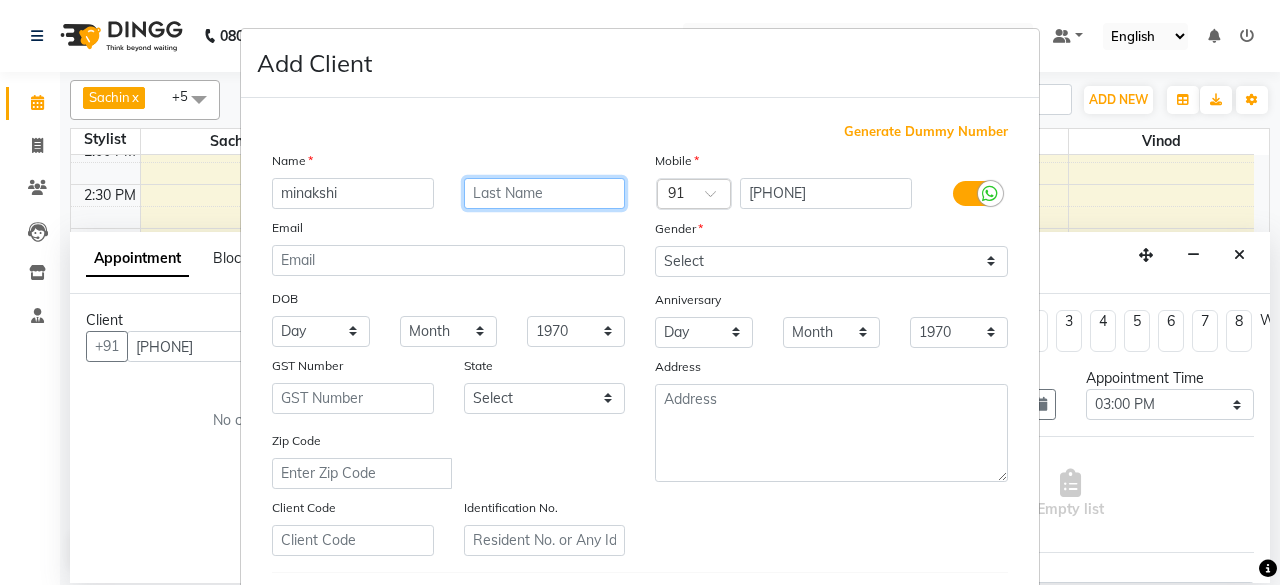 click at bounding box center [545, 193] 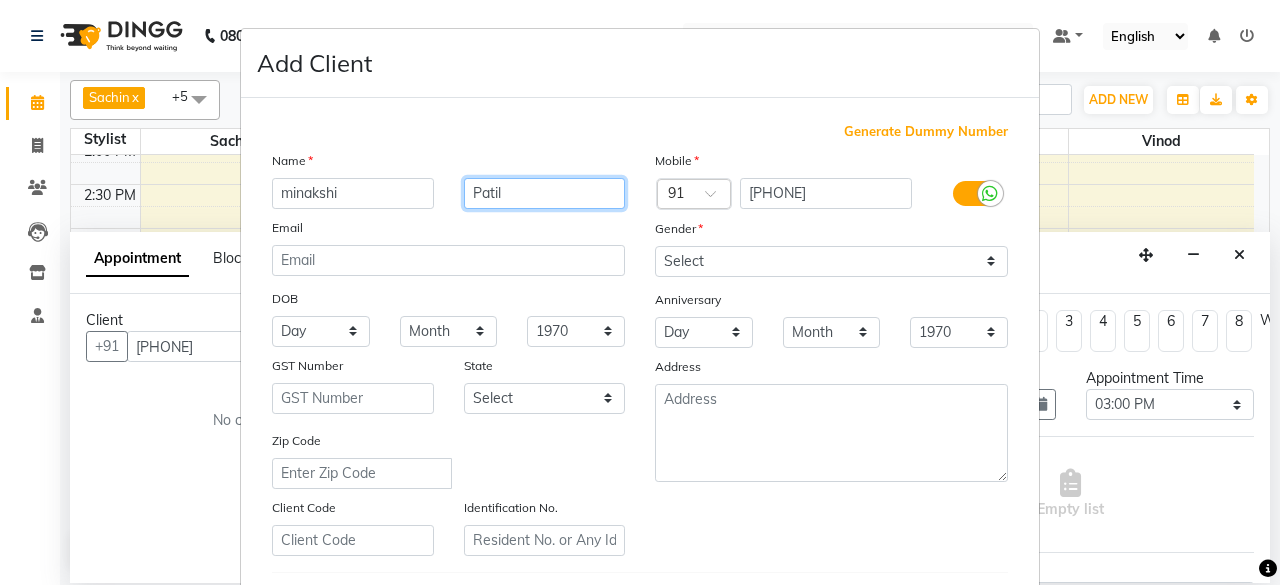 type on "Patil" 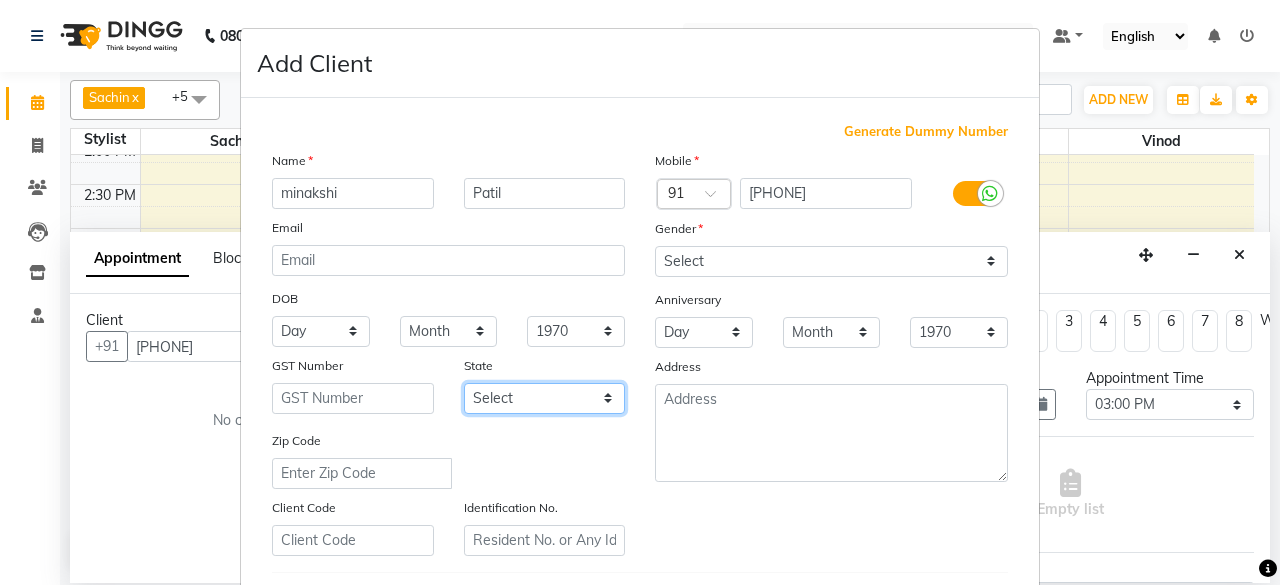 click on "Select Andaman and Nicobar Islands Andhra Pradesh Arunachal Pradesh Assam Bihar Chandigarh Chhattisgarh Dadra and Nagar Haveli Daman and Diu Delhi Goa Gujarat Haryana Himachal Pradesh Jammu and Kashmir Jharkhand Karnataka Kerala Lakshadweep Madhya Pradesh Maharashtra Manipur Meghalaya Mizoram Nagaland Odisha Pondicherry Punjab Rajasthan Sikkim Tamil Nadu Telangana Tripura Uttar Pradesh Uttarakhand West Bengal Ladakh Other Territory Centre Jurisdiction" at bounding box center (545, 398) 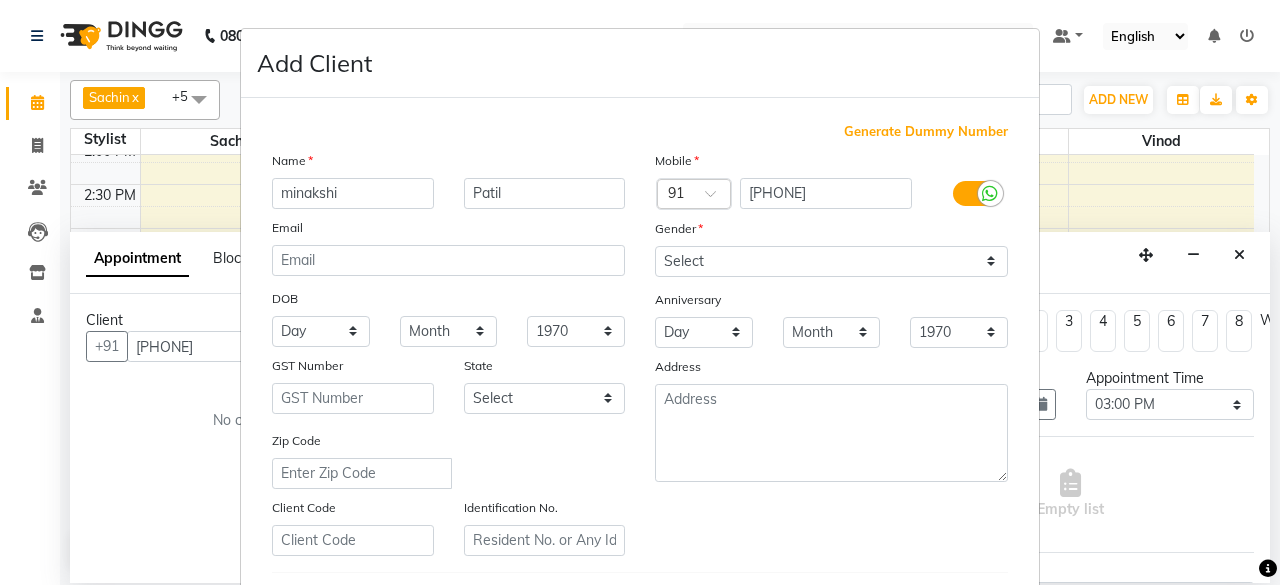 click on "Generate Dummy Number" at bounding box center [640, 132] 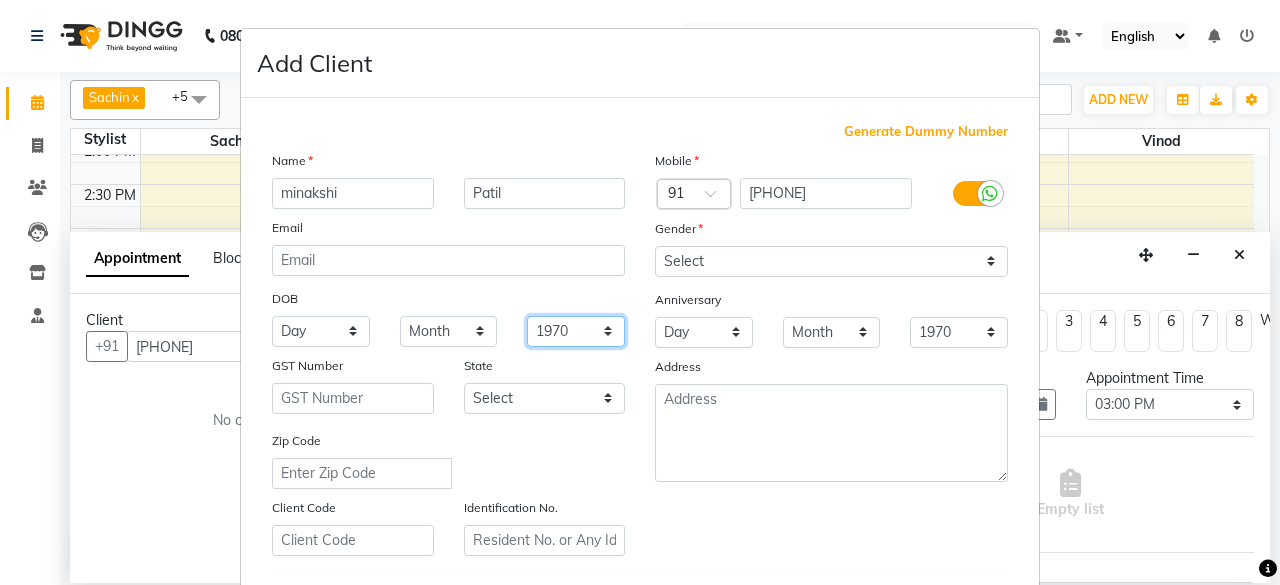 click on "1940 1941 1942 1943 1944 1945 1946 1947 1948 1949 1950 1951 1952 1953 1954 1955 1956 1957 1958 1959 1960 1961 1962 1963 1964 1965 1966 1967 1968 1969 1970 1971 1972 1973 1974 1975 1976 1977 1978 1979 1980 1981 1982 1983 1984 1985 1986 1987 1988 1989 1990 1991 1992 1993 1994 1995 1996 1997 1998 1999 2000 2001 2002 2003 2004 2005 2006 2007 2008 2009 2010 2011 2012 2013 2014 2015 2016 2017 2018 2019 2020 2021 2022 2023 2024" at bounding box center (576, 331) 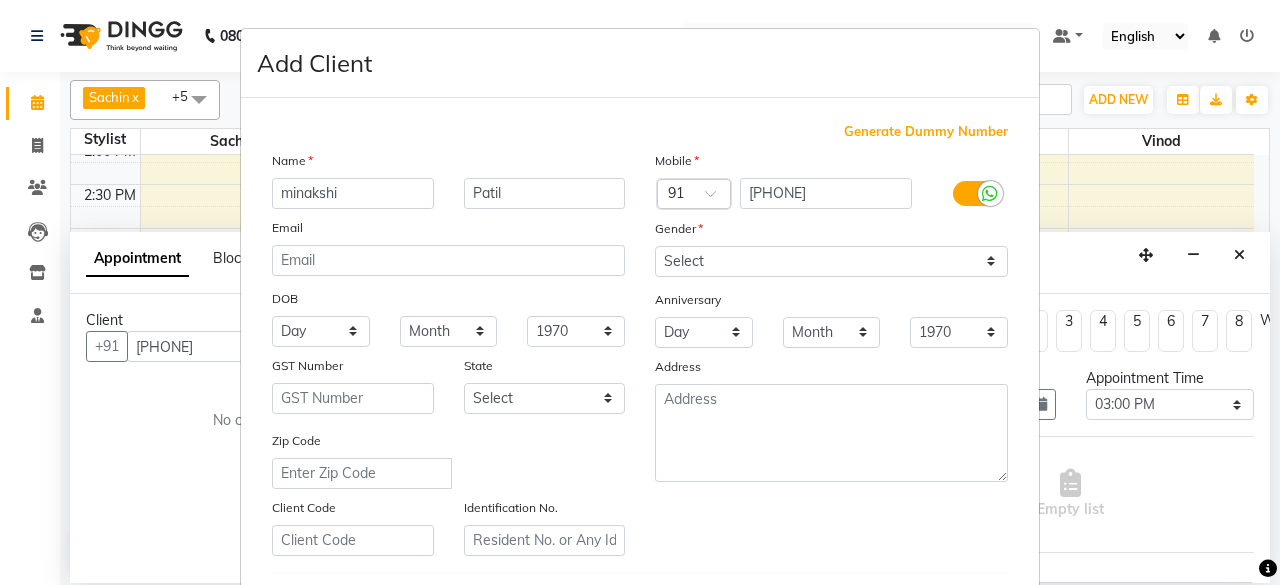 click on "Gender" at bounding box center (831, 232) 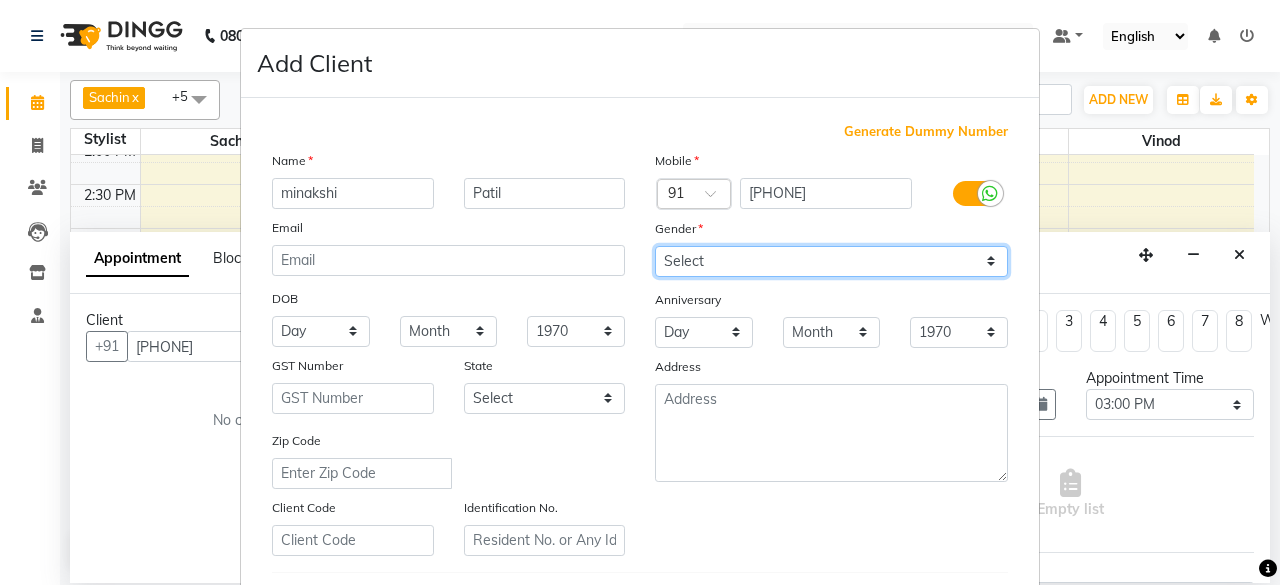 click on "Select Male Female Other Prefer Not To Say" at bounding box center [831, 261] 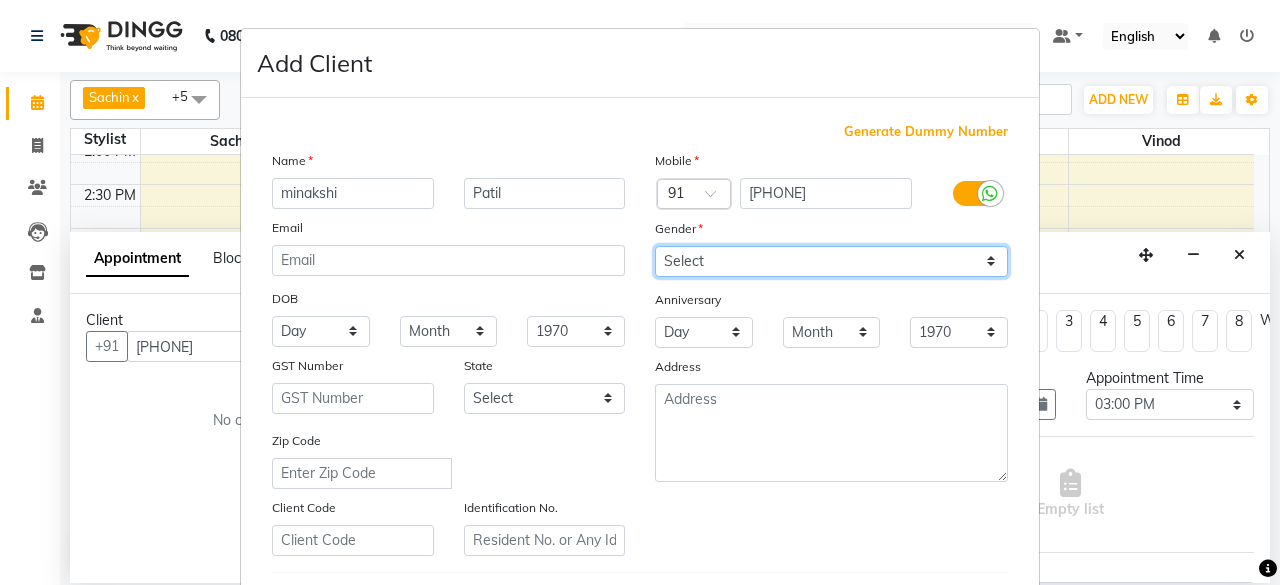 select on "female" 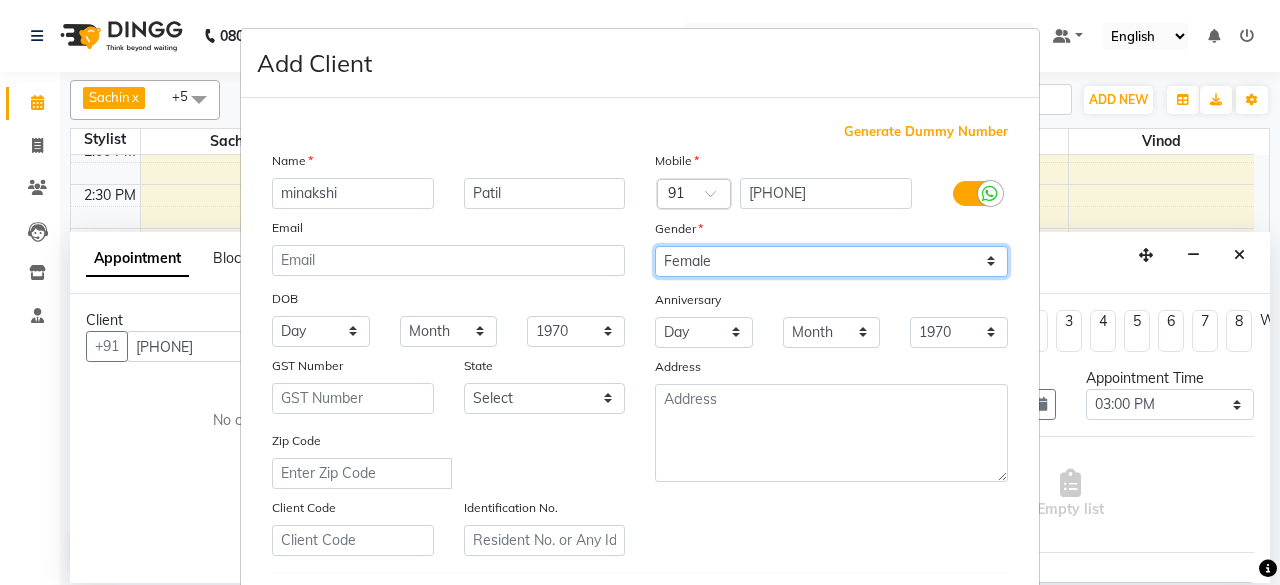 click on "Select Male Female Other Prefer Not To Say" at bounding box center [831, 261] 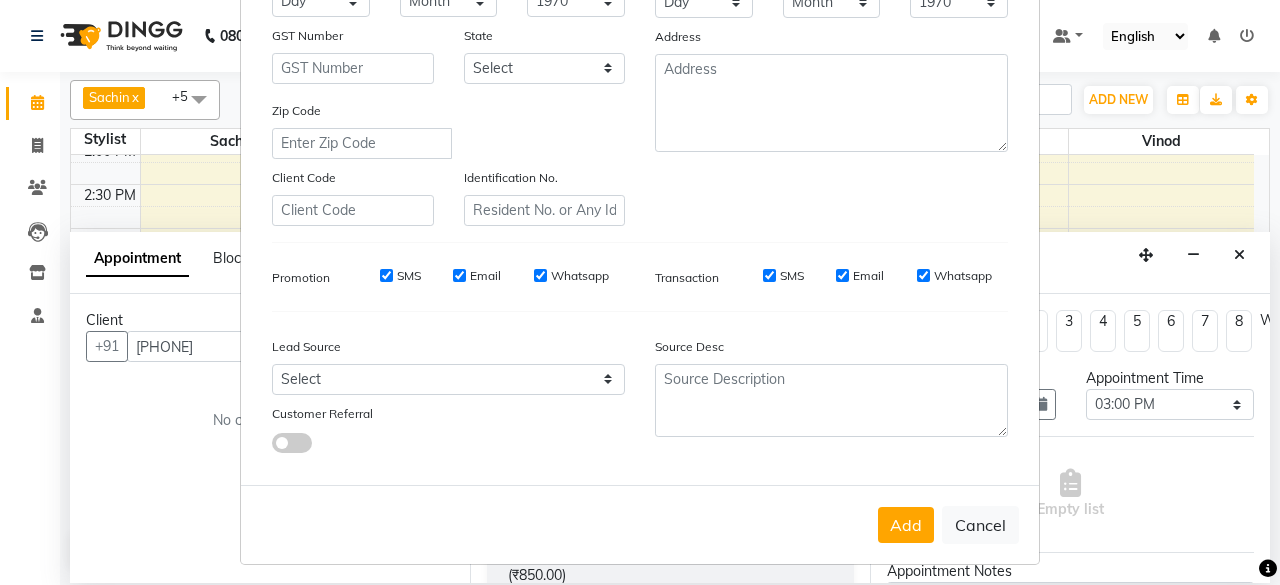 scroll, scrollTop: 341, scrollLeft: 0, axis: vertical 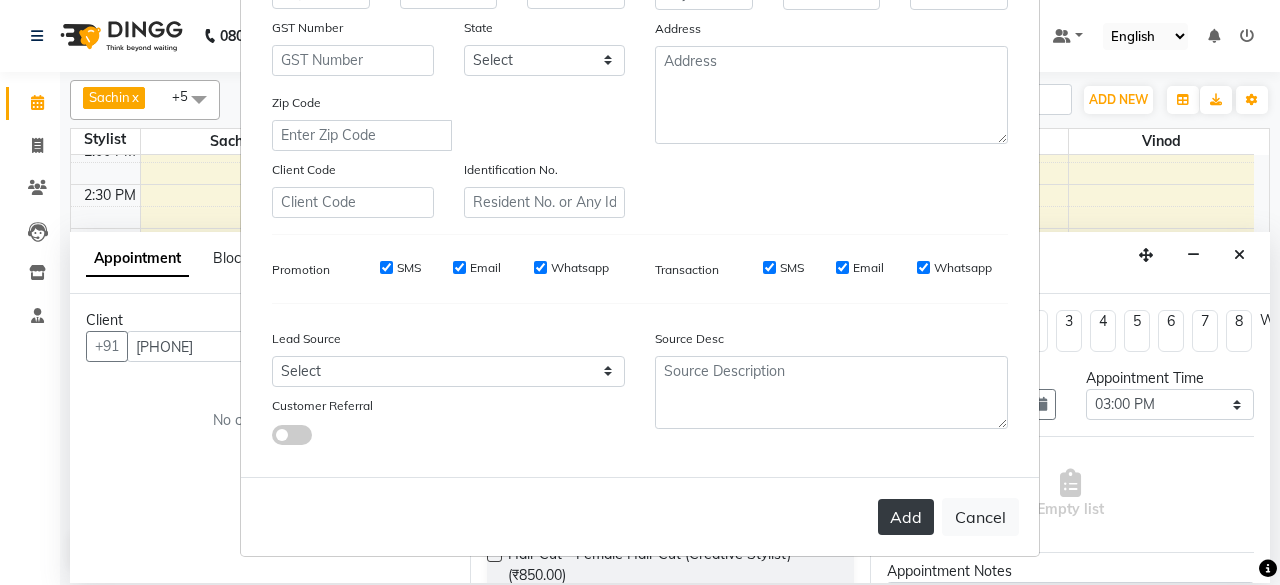 click on "Add" at bounding box center (906, 517) 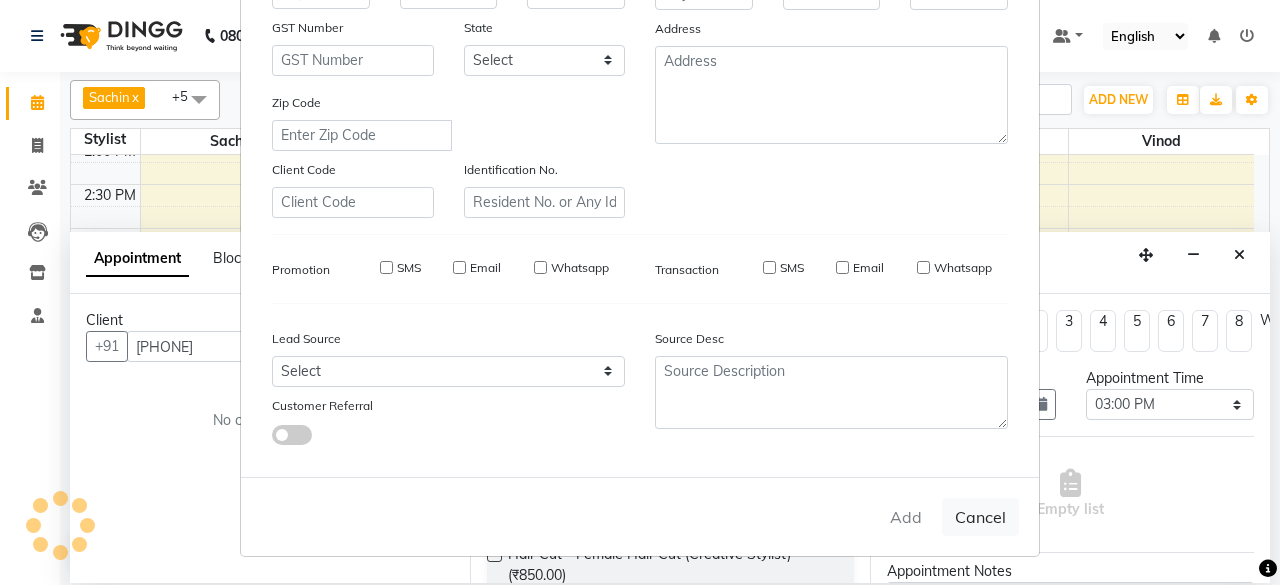type 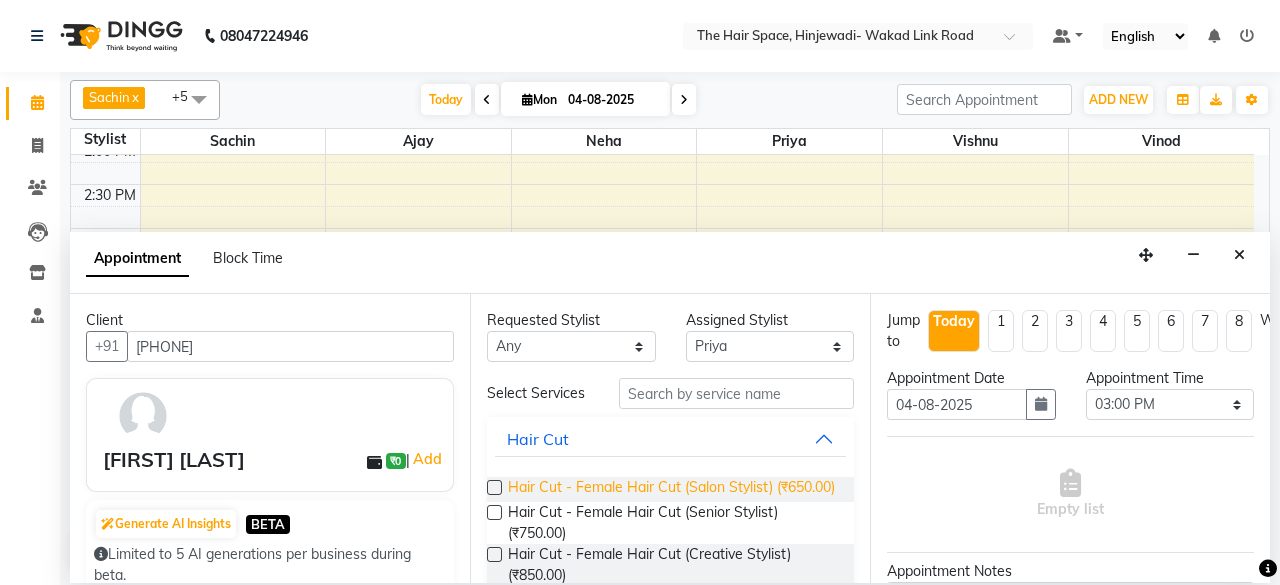 click on "Hair Cut - Female Hair Cut (Salon Stylist) (₹650.00)" at bounding box center (671, 489) 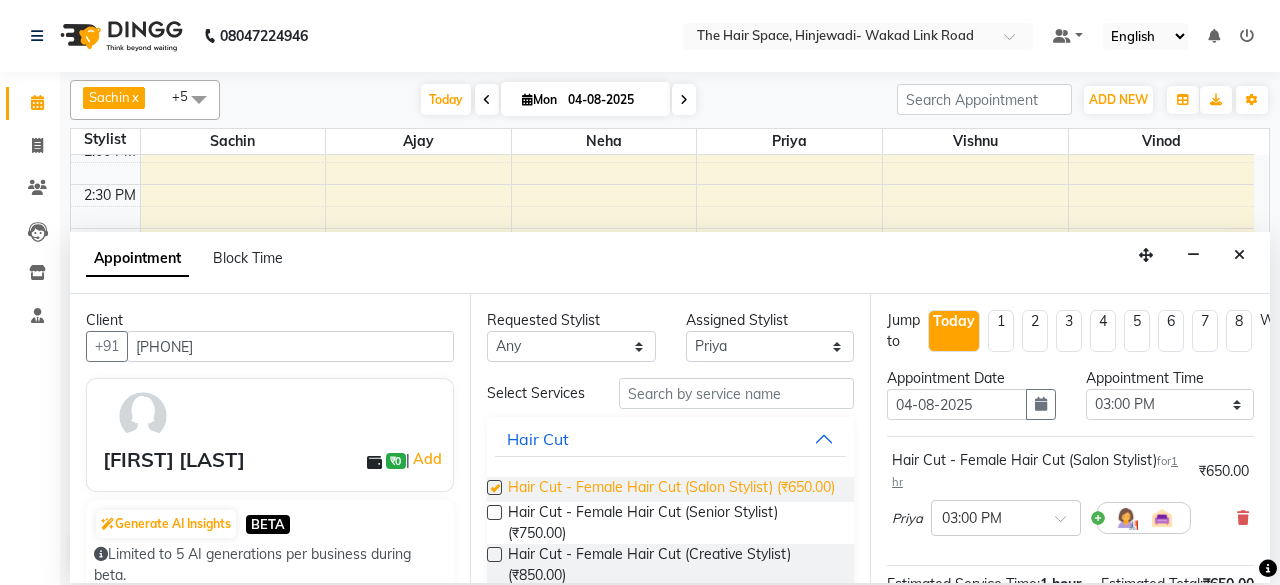 checkbox on "false" 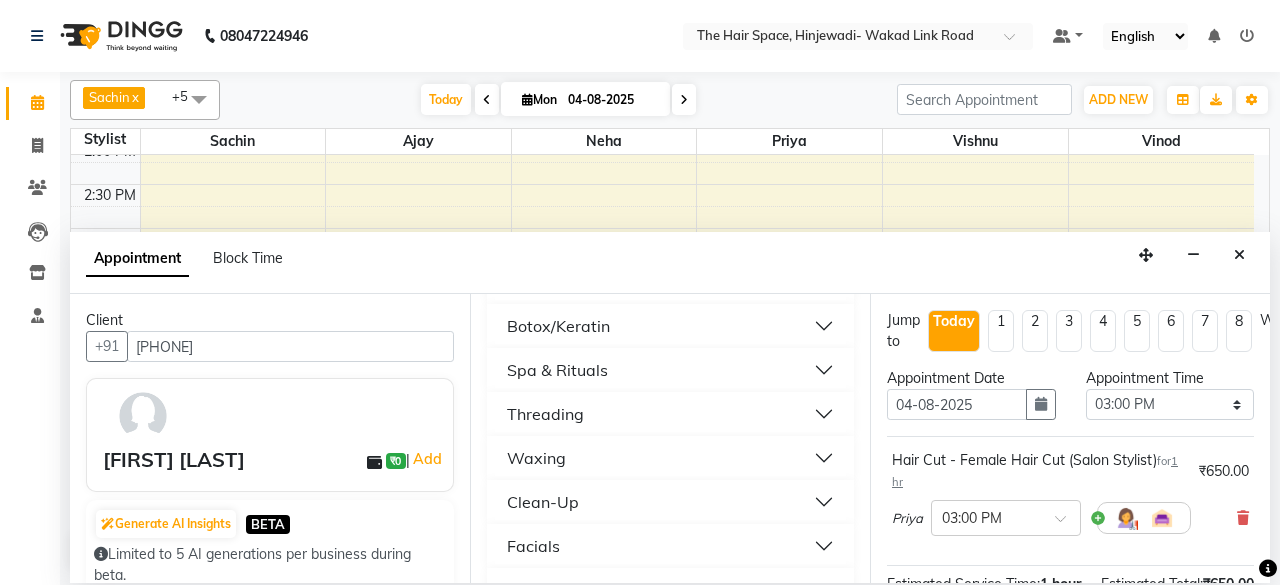 scroll, scrollTop: 900, scrollLeft: 0, axis: vertical 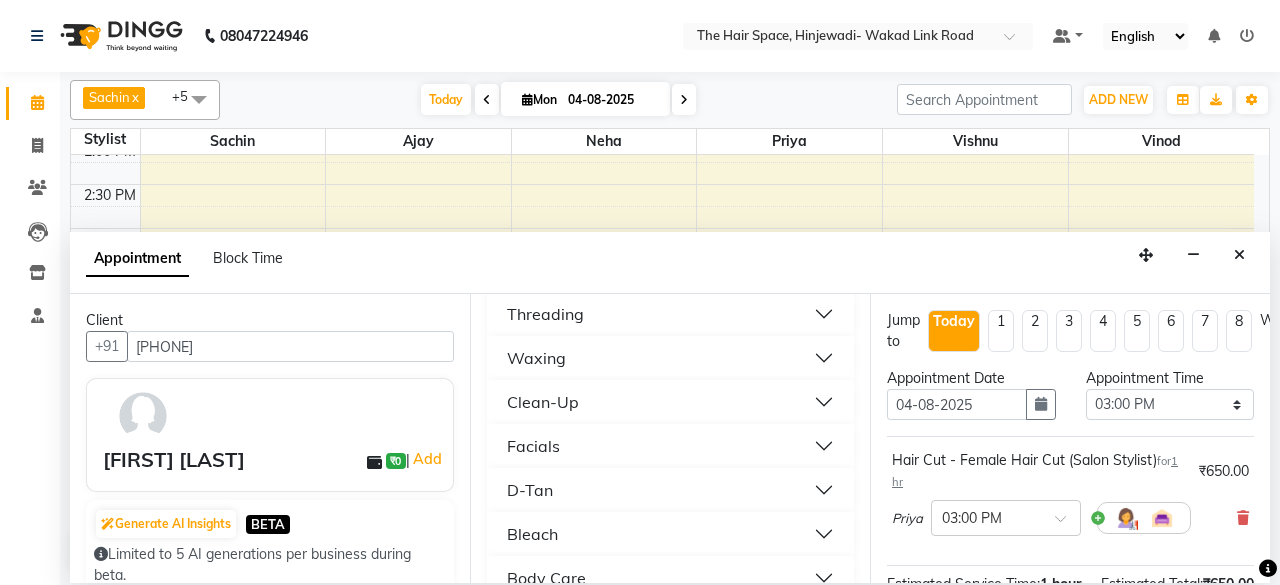 drag, startPoint x: 618, startPoint y: 547, endPoint x: 622, endPoint y: 574, distance: 27.294687 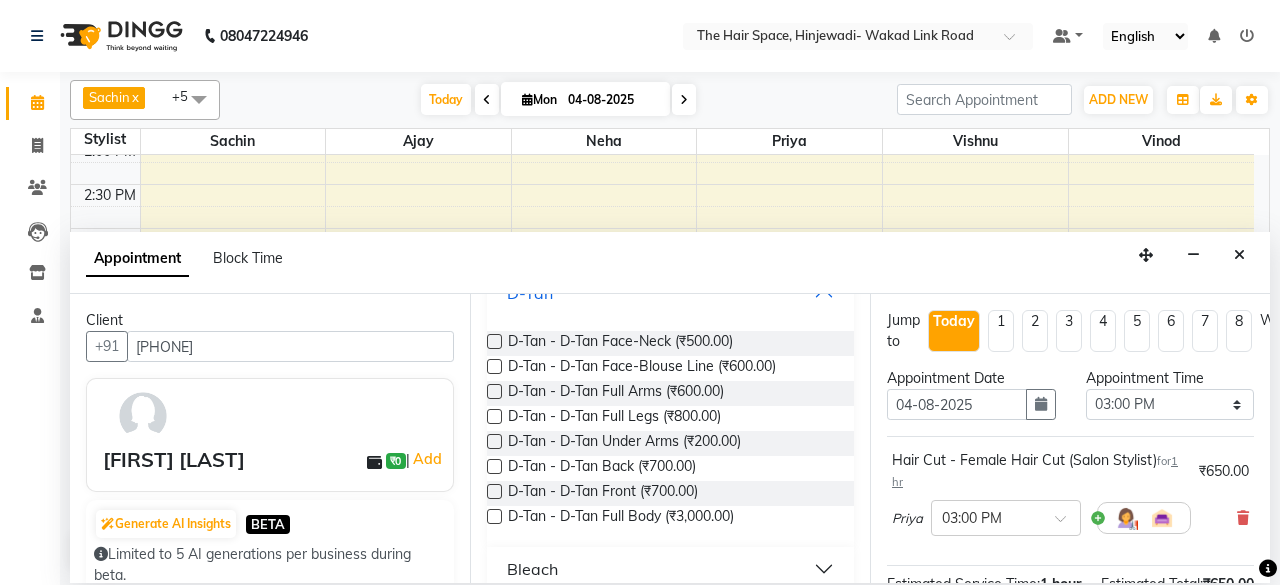 scroll, scrollTop: 1100, scrollLeft: 0, axis: vertical 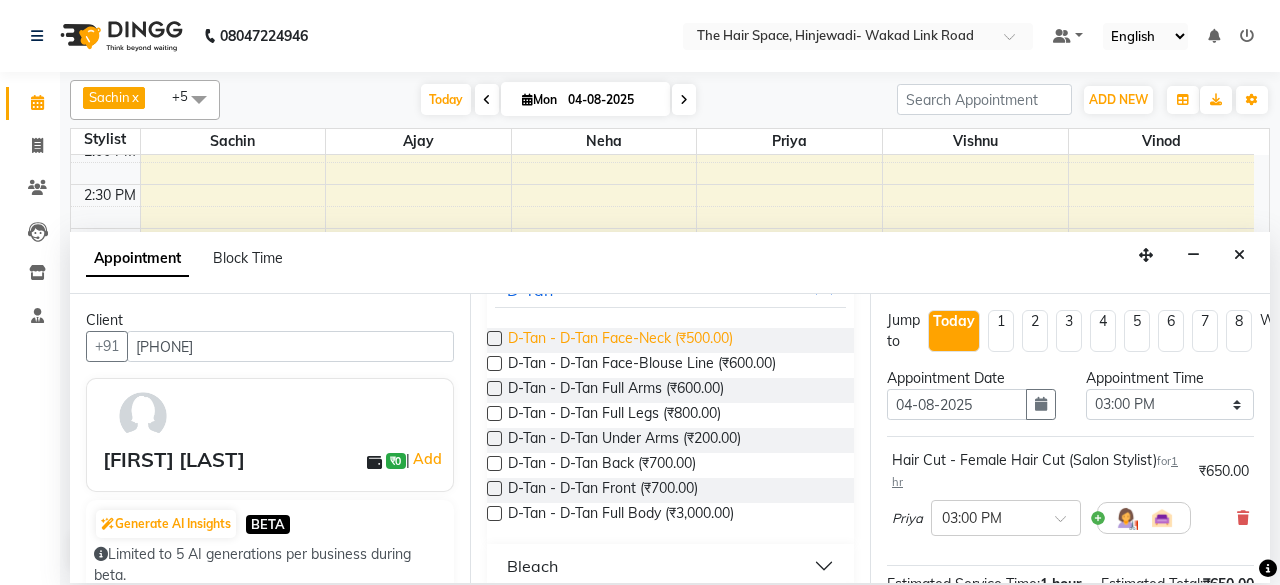 click on "D-Tan - D-Tan Face-Neck (₹500.00)" at bounding box center (620, 340) 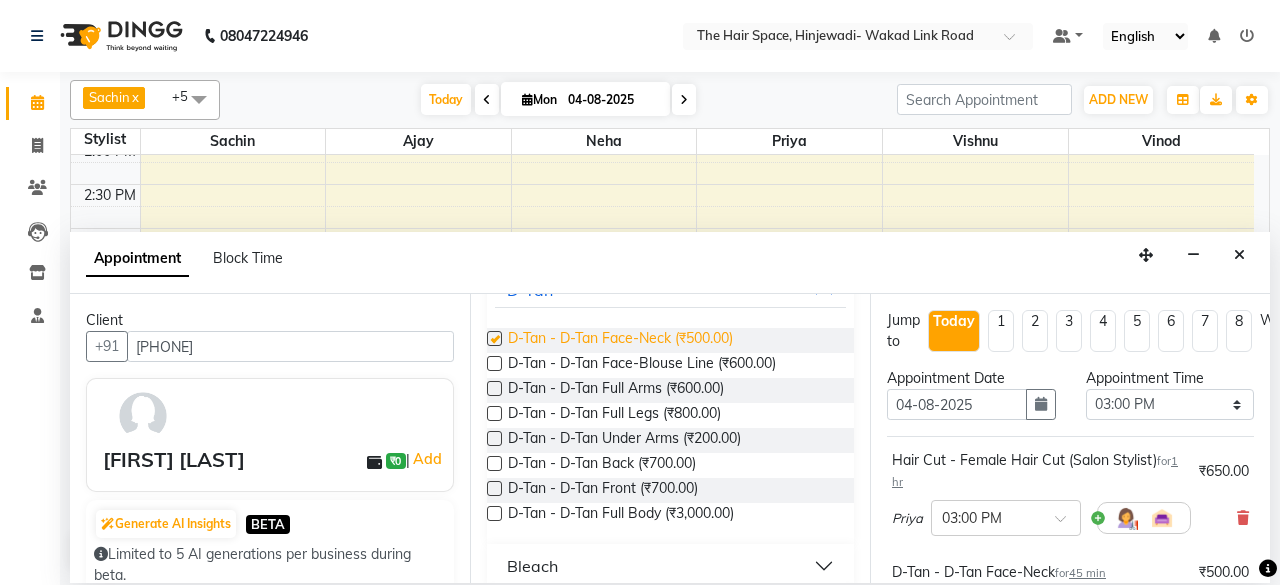 checkbox on "false" 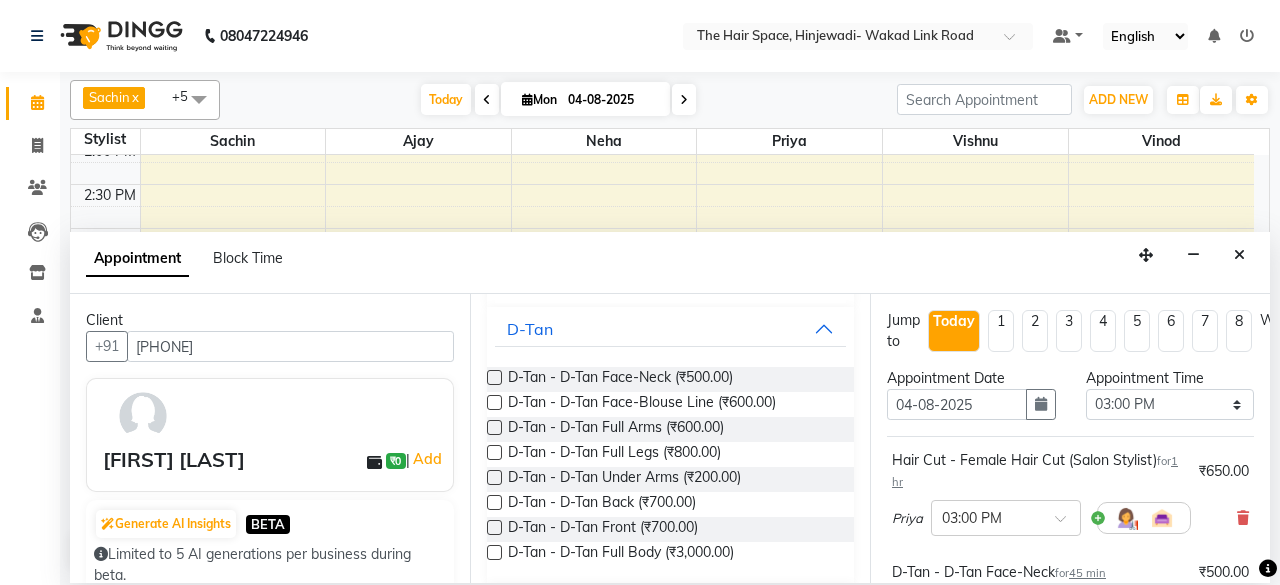 scroll, scrollTop: 900, scrollLeft: 0, axis: vertical 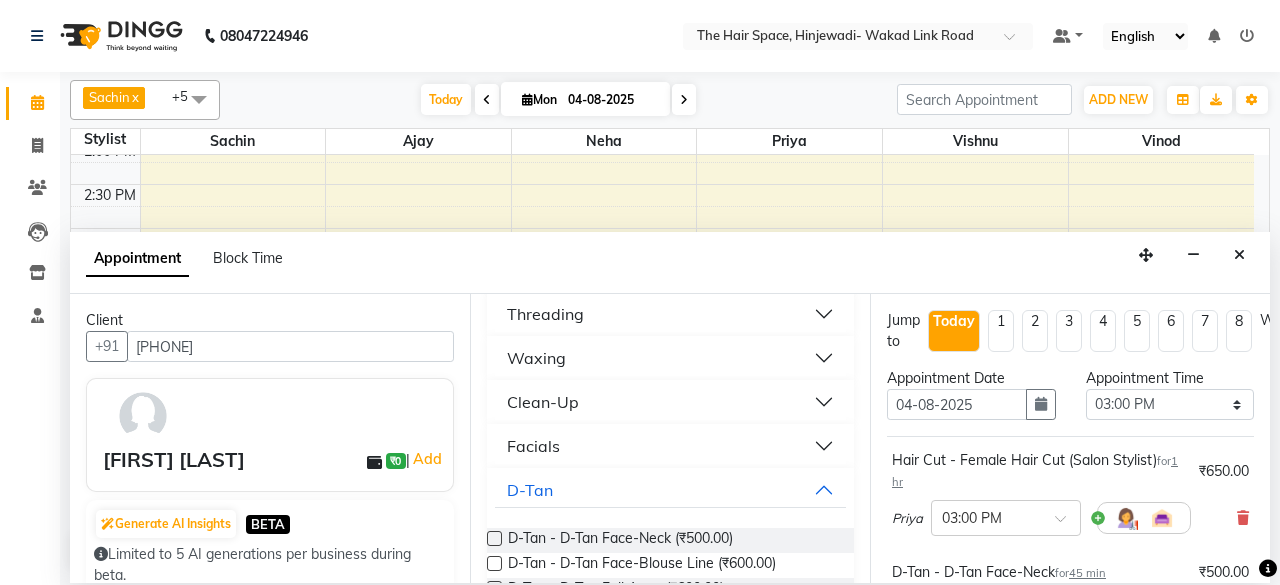 click on "Waxing" at bounding box center (670, 358) 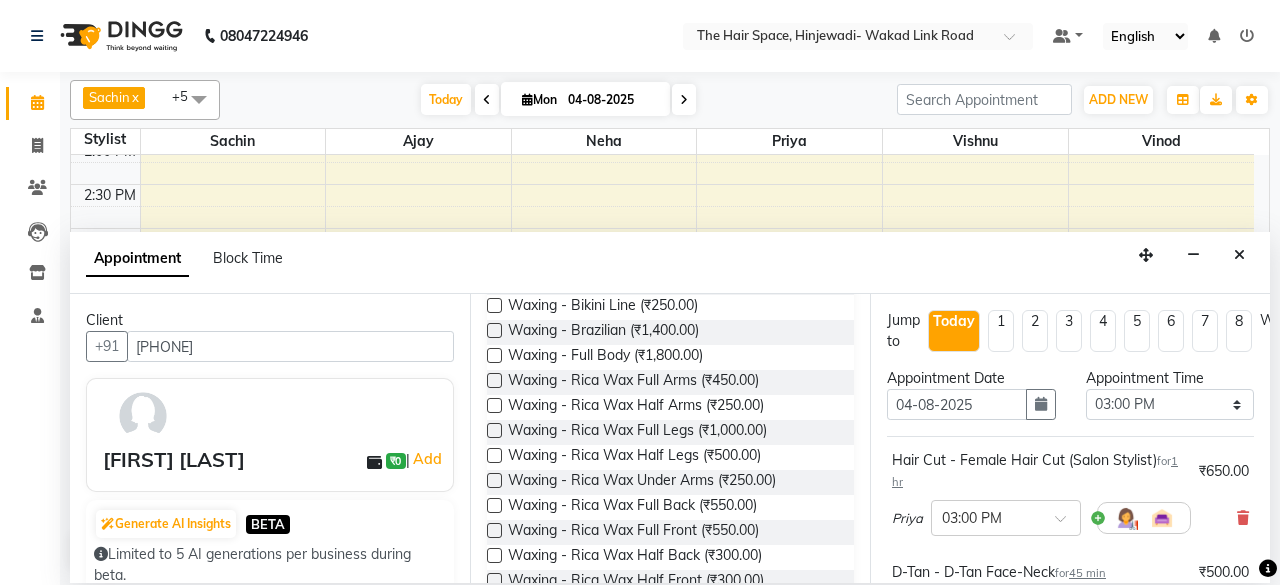 scroll, scrollTop: 1500, scrollLeft: 0, axis: vertical 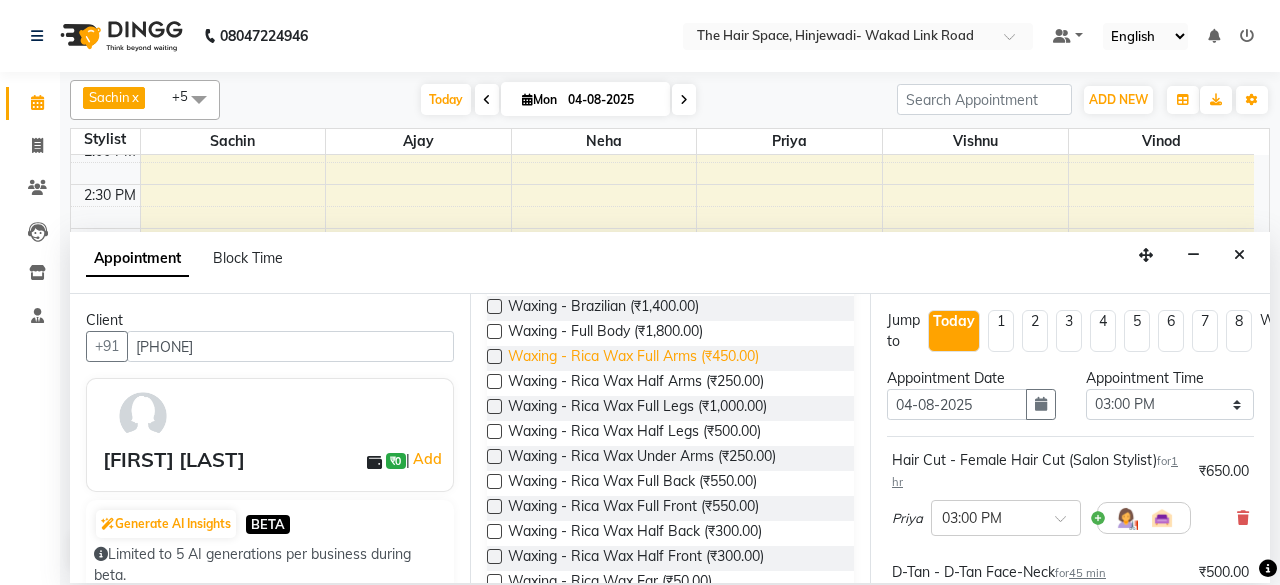 click on "Waxing - Rica Wax Full Arms (₹450.00)" at bounding box center [633, 358] 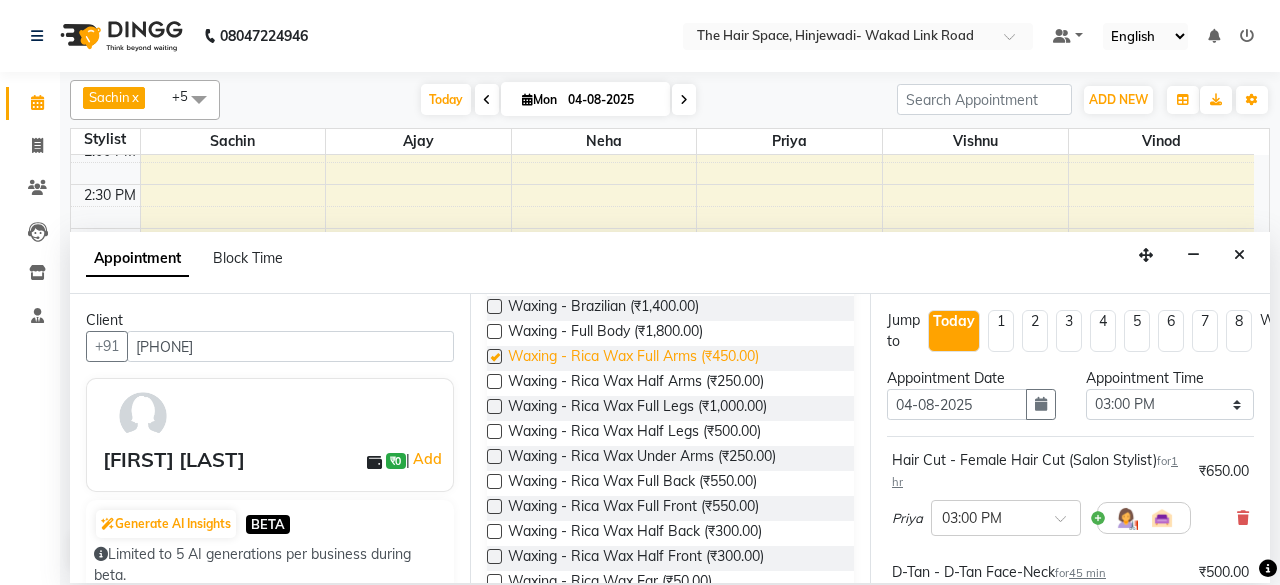 checkbox on "false" 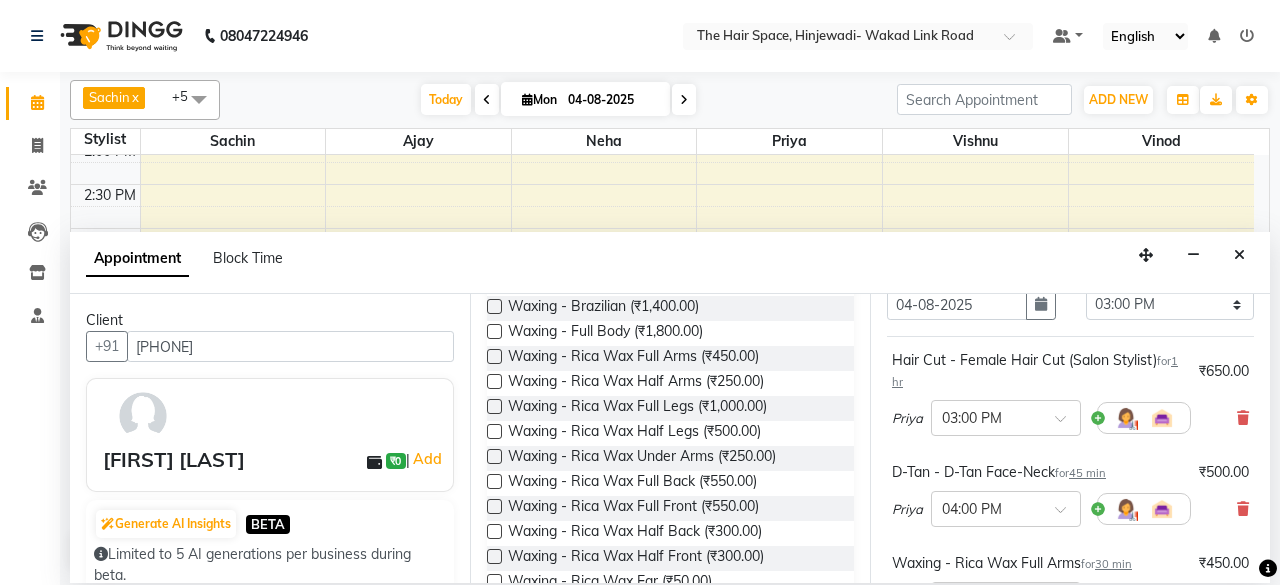 scroll, scrollTop: 200, scrollLeft: 0, axis: vertical 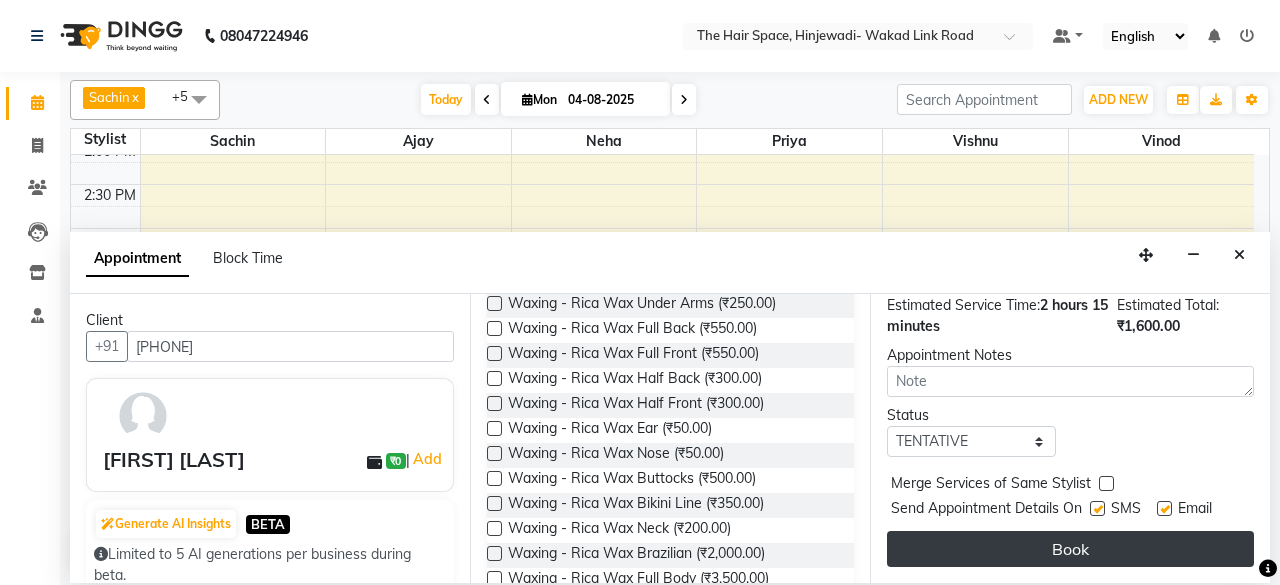 click on "Book" at bounding box center [1070, 549] 